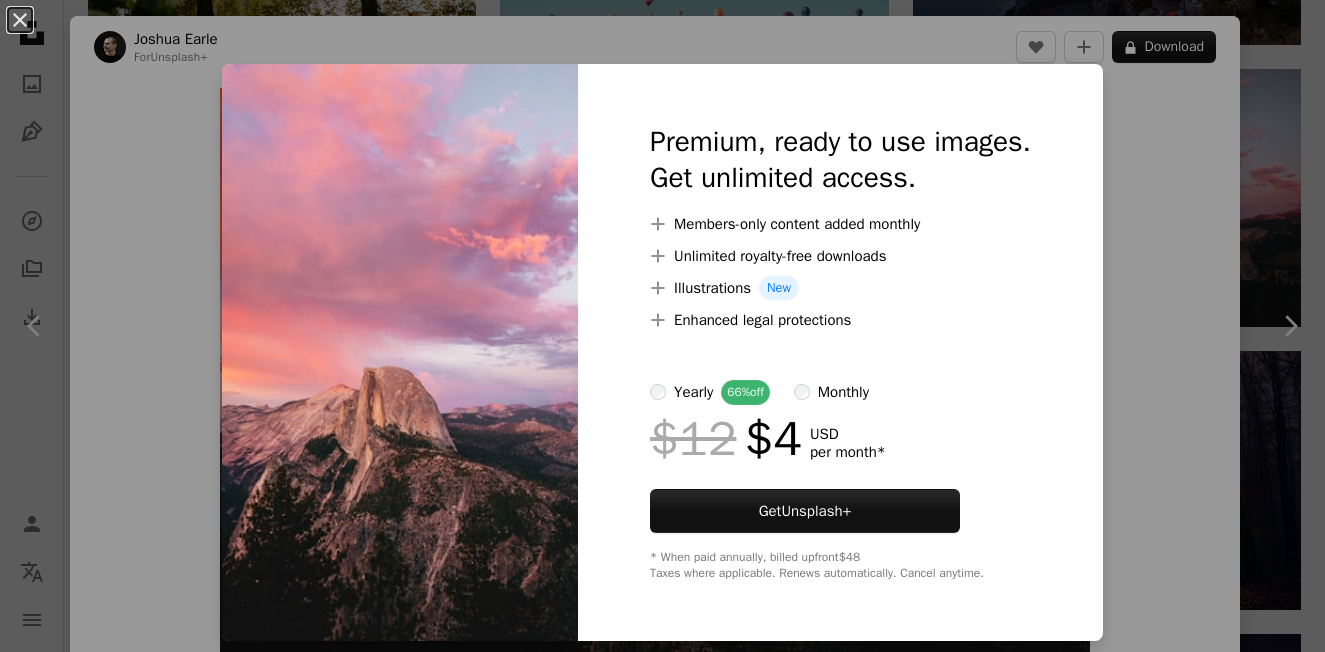 scroll, scrollTop: 500, scrollLeft: 0, axis: vertical 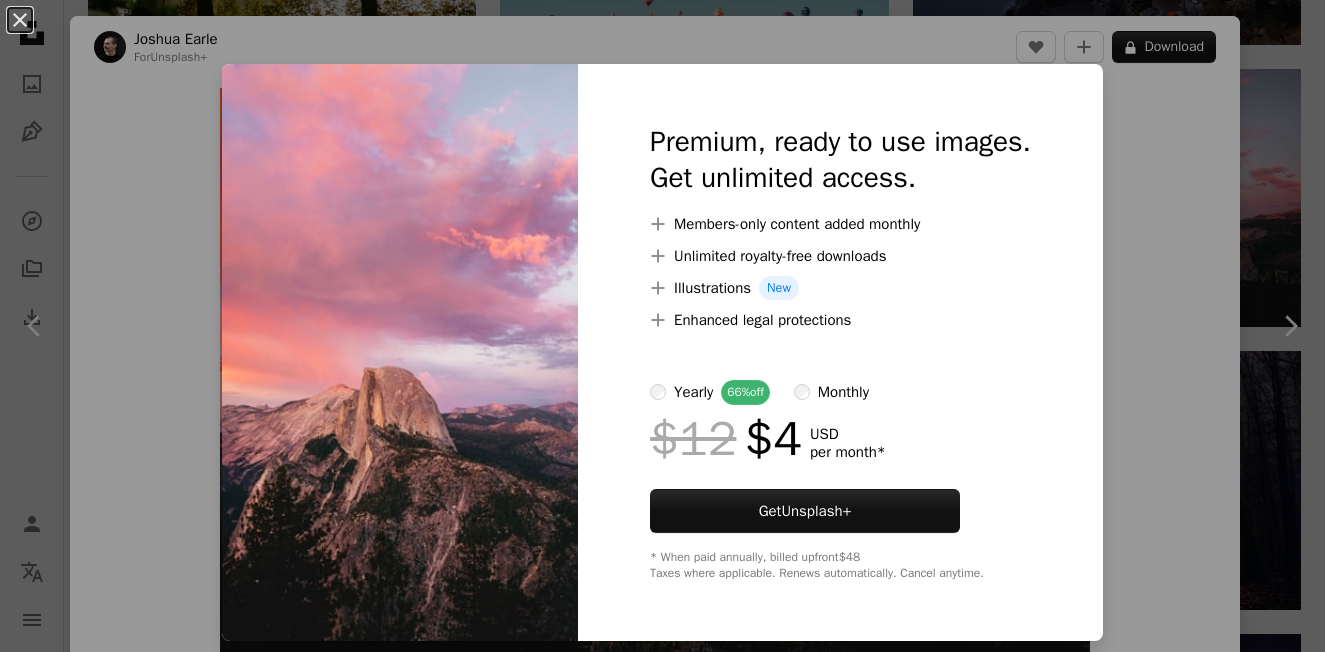 click on "An X shape Premium, ready to use images. Get unlimited access. A plus sign Members-only content added monthly A plus sign Unlimited royalty-free downloads A plus sign Illustrations  New A plus sign Enhanced legal protections yearly 66%  off monthly $12   $4 USD per month * Get  Unsplash+ * When paid annually, billed upfront  $48 Taxes where applicable. Renews automatically. Cancel anytime." at bounding box center [662, 326] 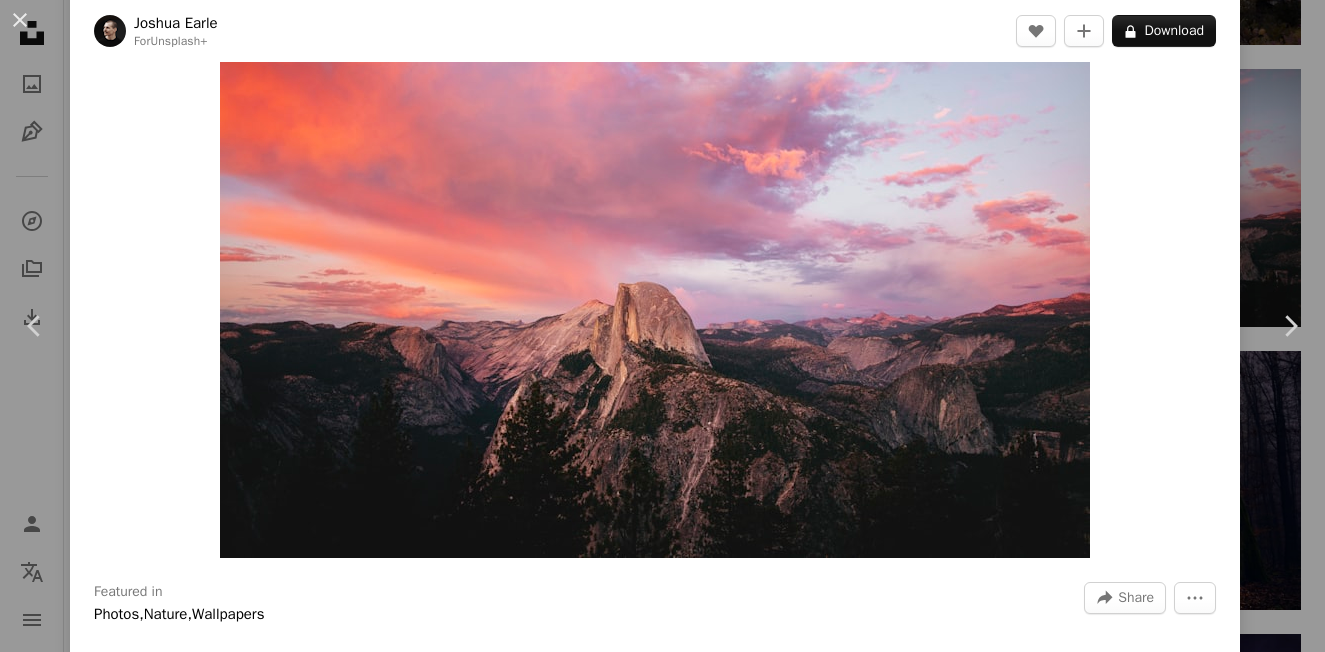 scroll, scrollTop: 100, scrollLeft: 0, axis: vertical 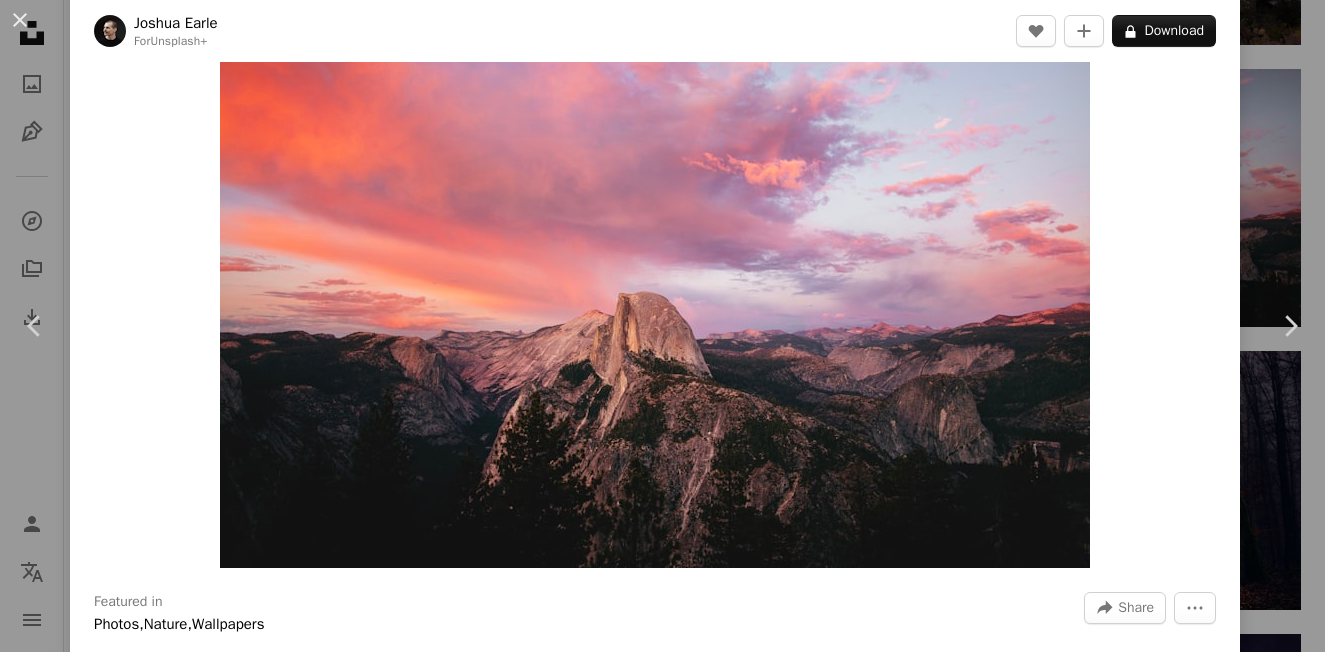 drag, startPoint x: 898, startPoint y: 208, endPoint x: 724, endPoint y: 279, distance: 187.92818 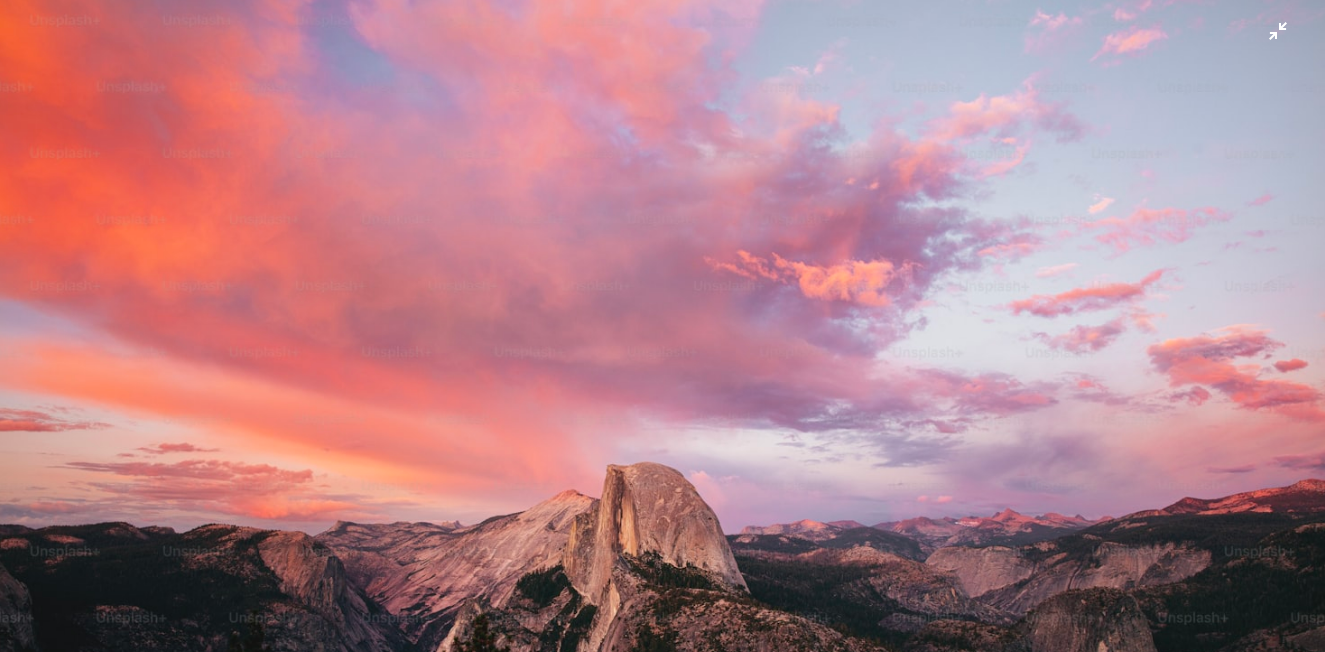 scroll, scrollTop: 111, scrollLeft: 0, axis: vertical 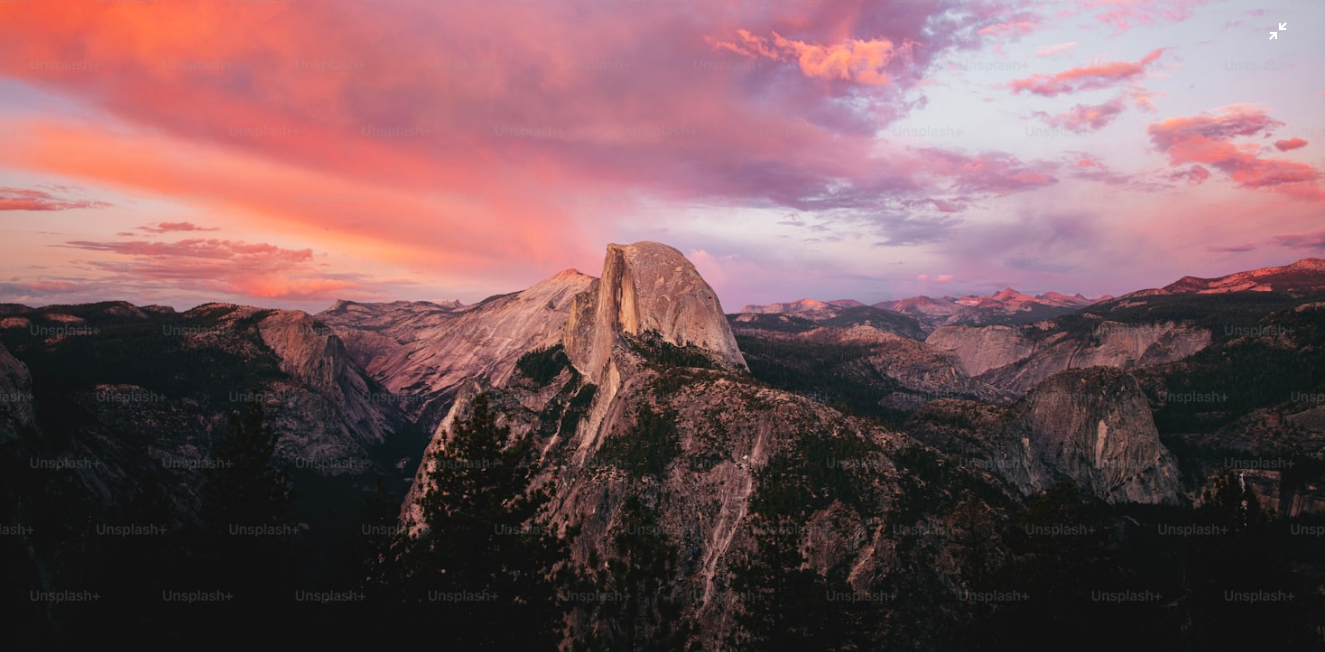 click at bounding box center [662, 220] 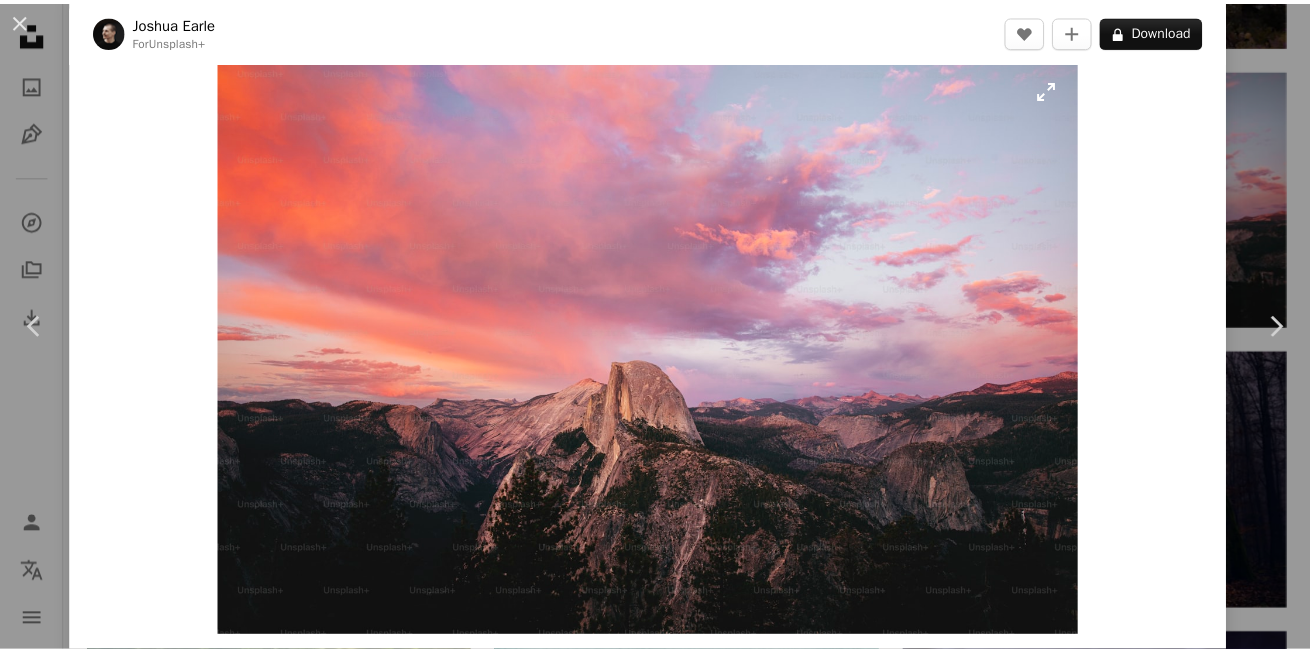scroll, scrollTop: 0, scrollLeft: 0, axis: both 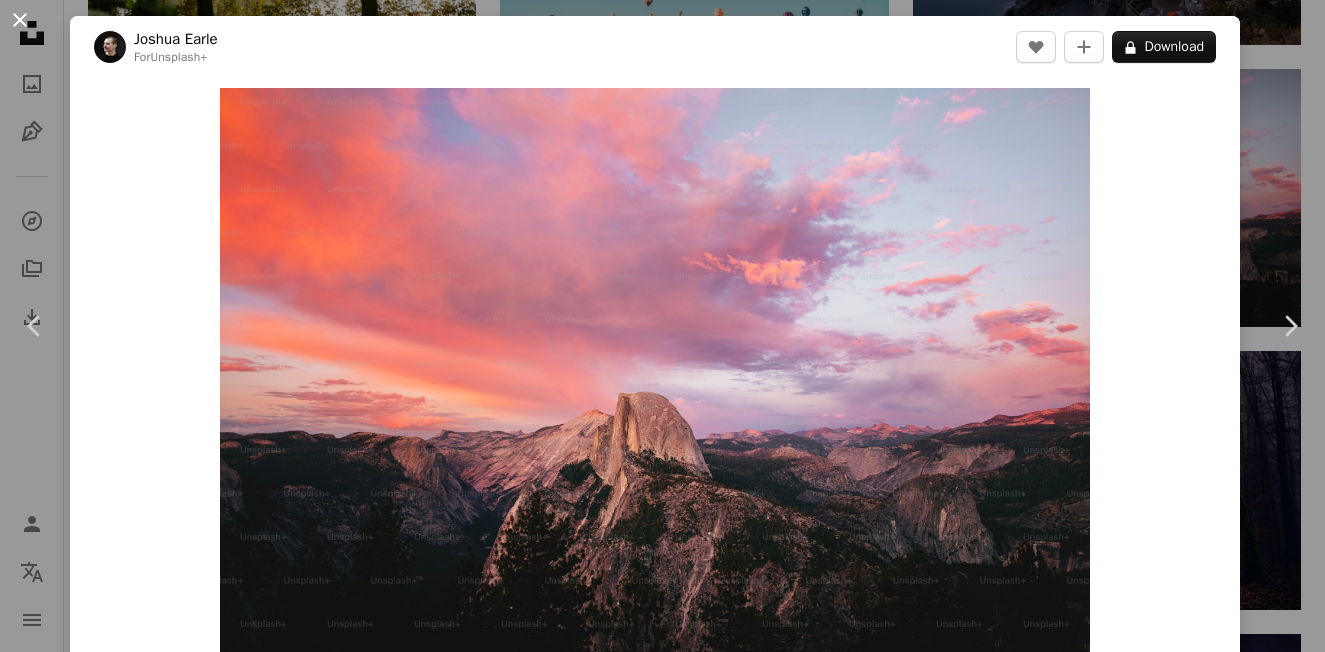 click on "An X shape" at bounding box center [20, 20] 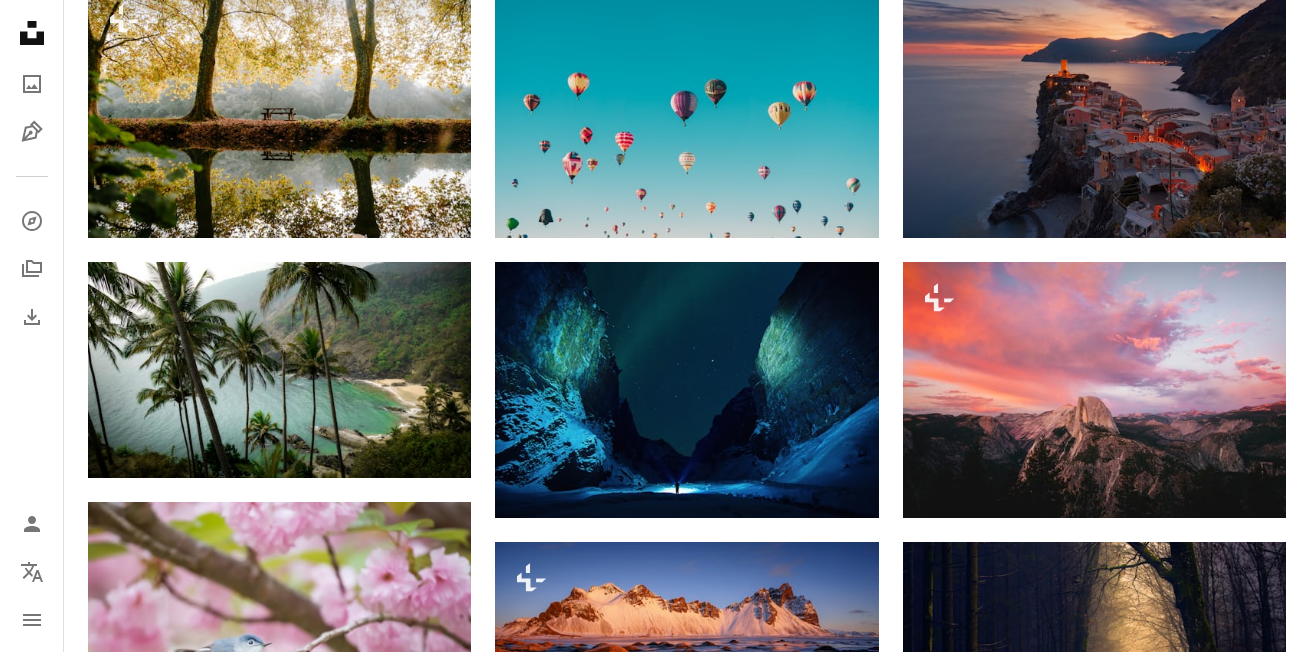 scroll, scrollTop: 200, scrollLeft: 0, axis: vertical 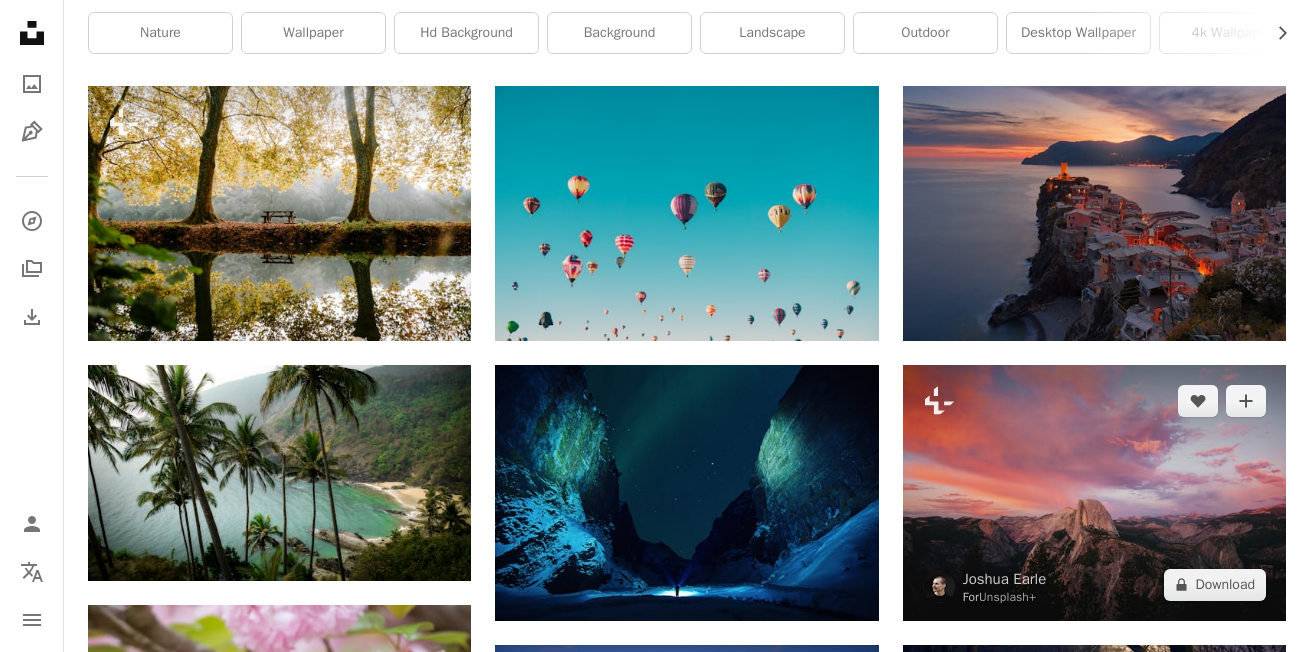 click at bounding box center [1094, 492] 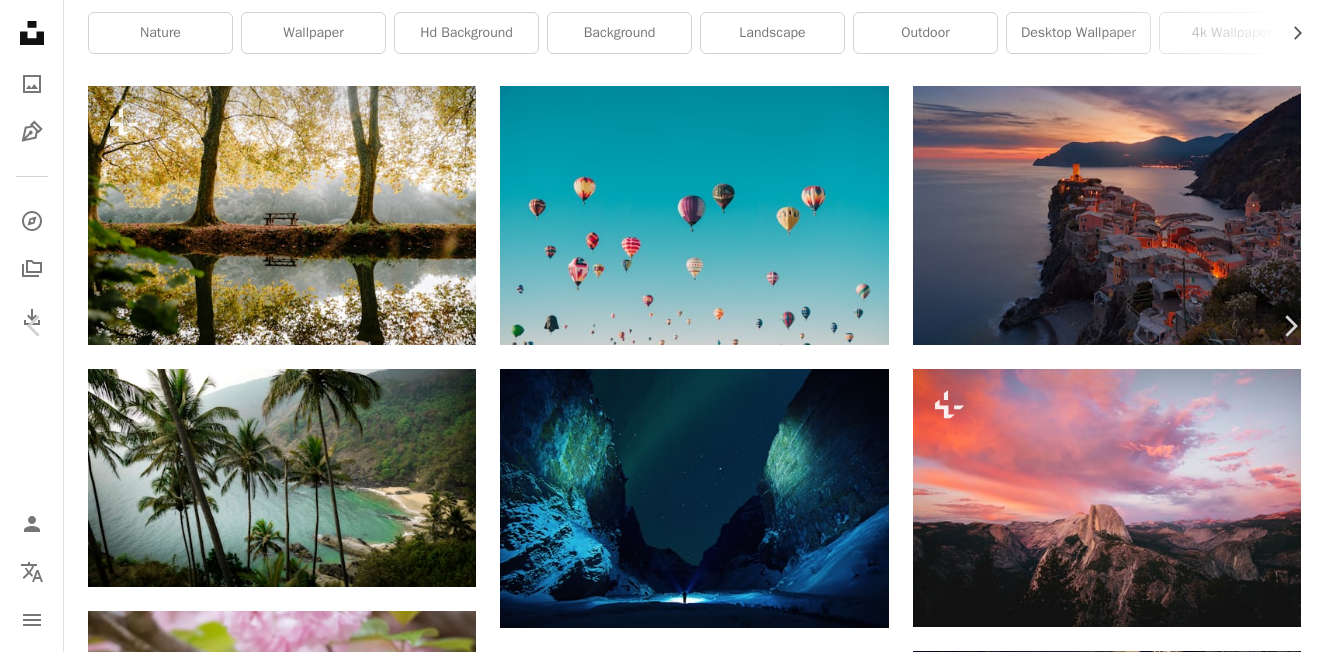 click on "An X shape" at bounding box center (20, 20) 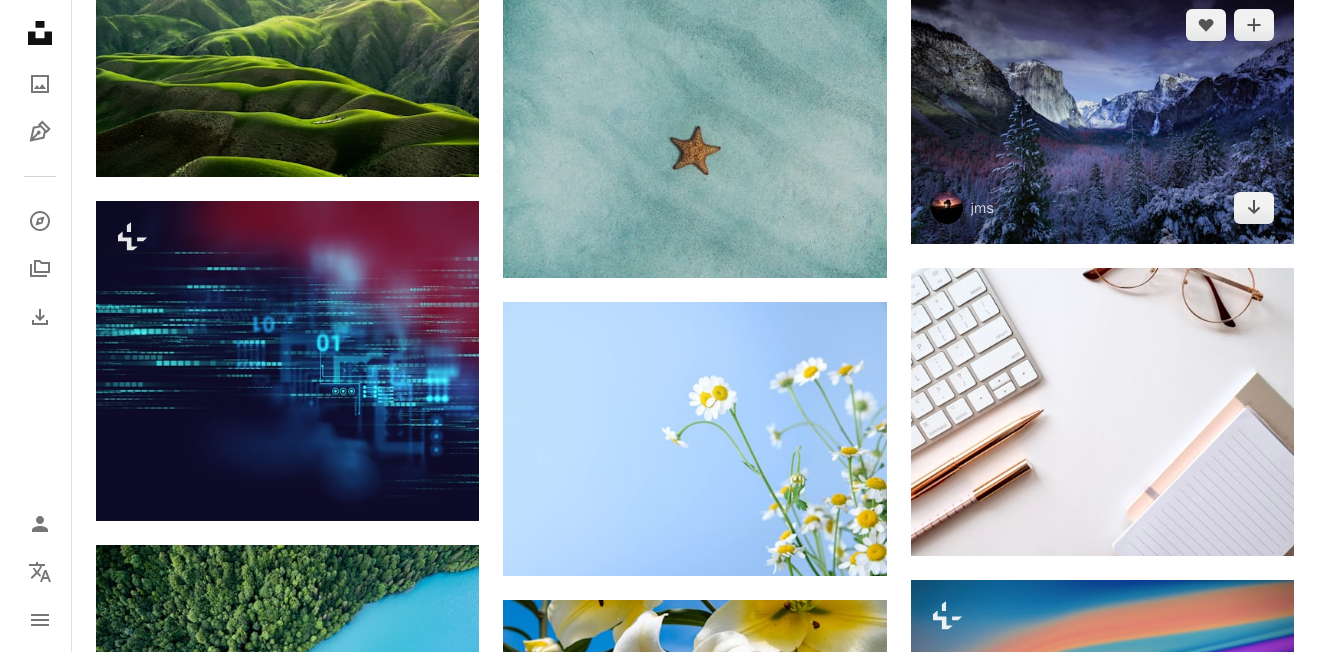 scroll, scrollTop: 1100, scrollLeft: 0, axis: vertical 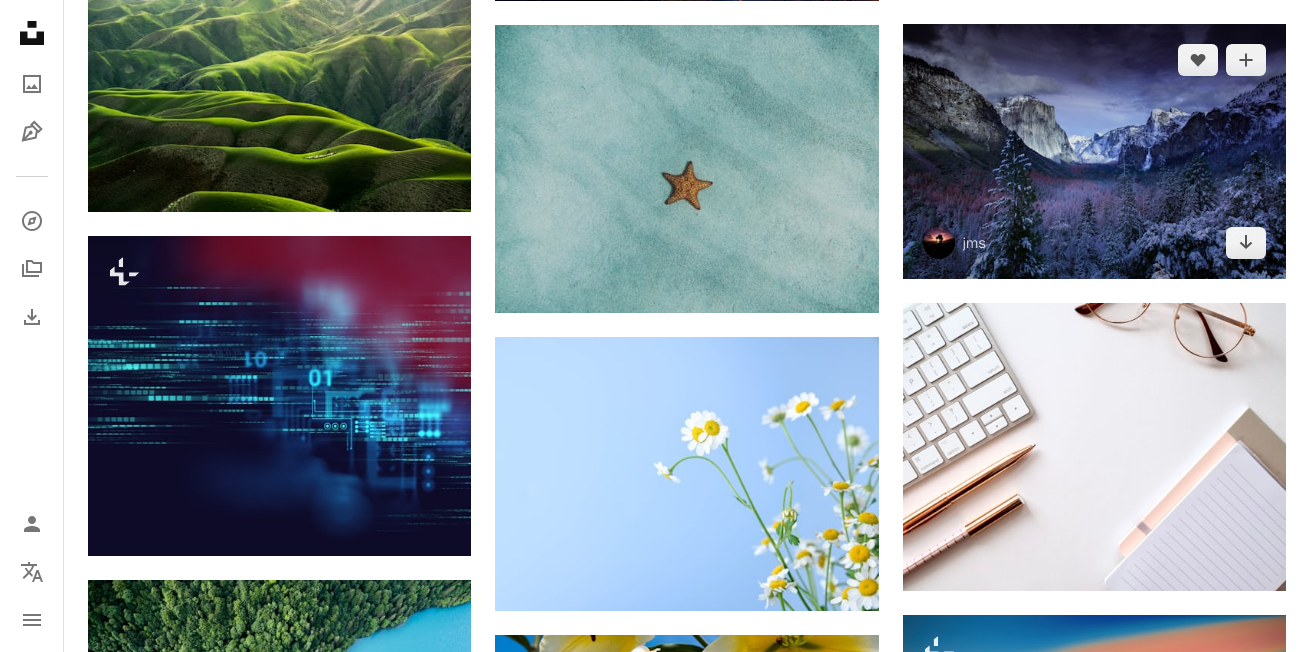 click at bounding box center [1094, 151] 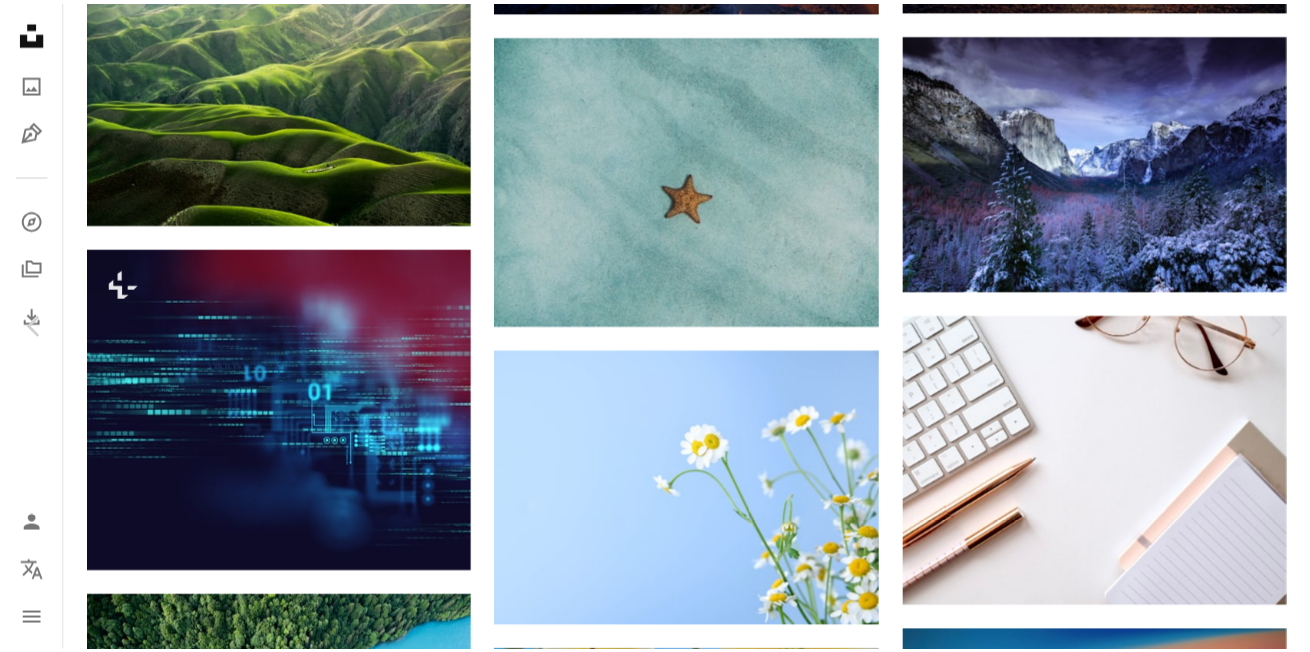 scroll, scrollTop: 0, scrollLeft: 0, axis: both 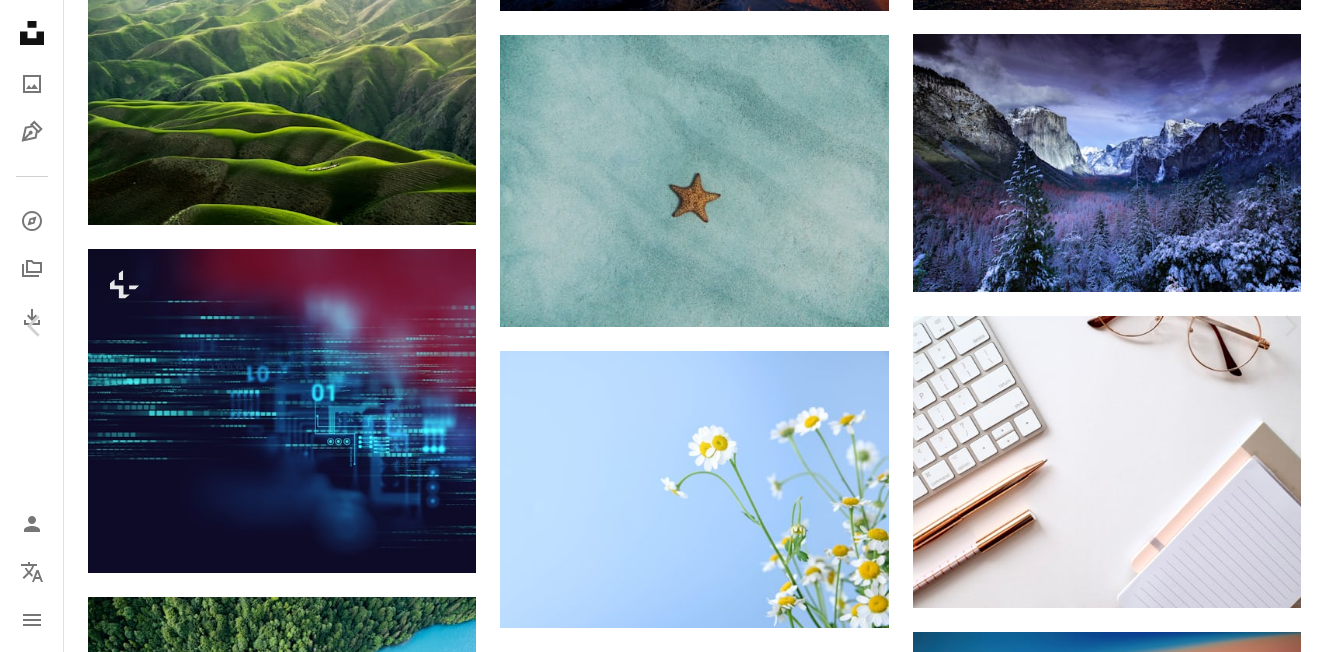 drag, startPoint x: 13, startPoint y: 23, endPoint x: 31, endPoint y: 26, distance: 18.248287 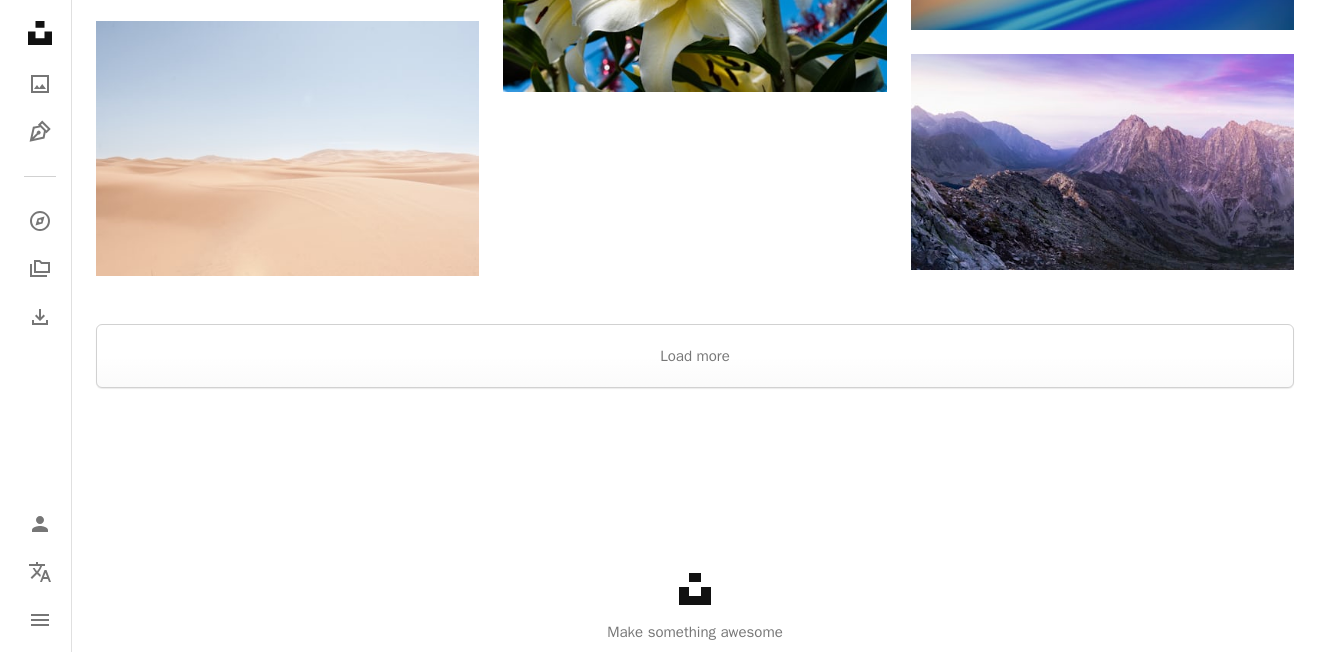 scroll, scrollTop: 1900, scrollLeft: 0, axis: vertical 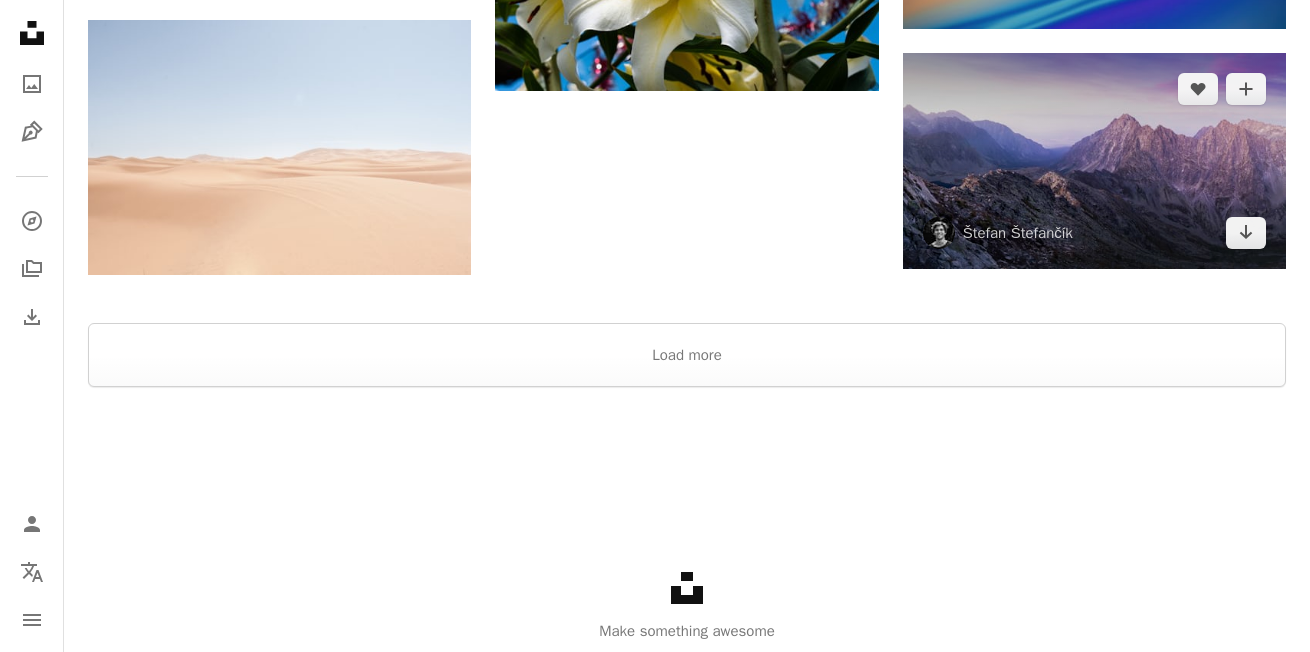 click at bounding box center (1094, 160) 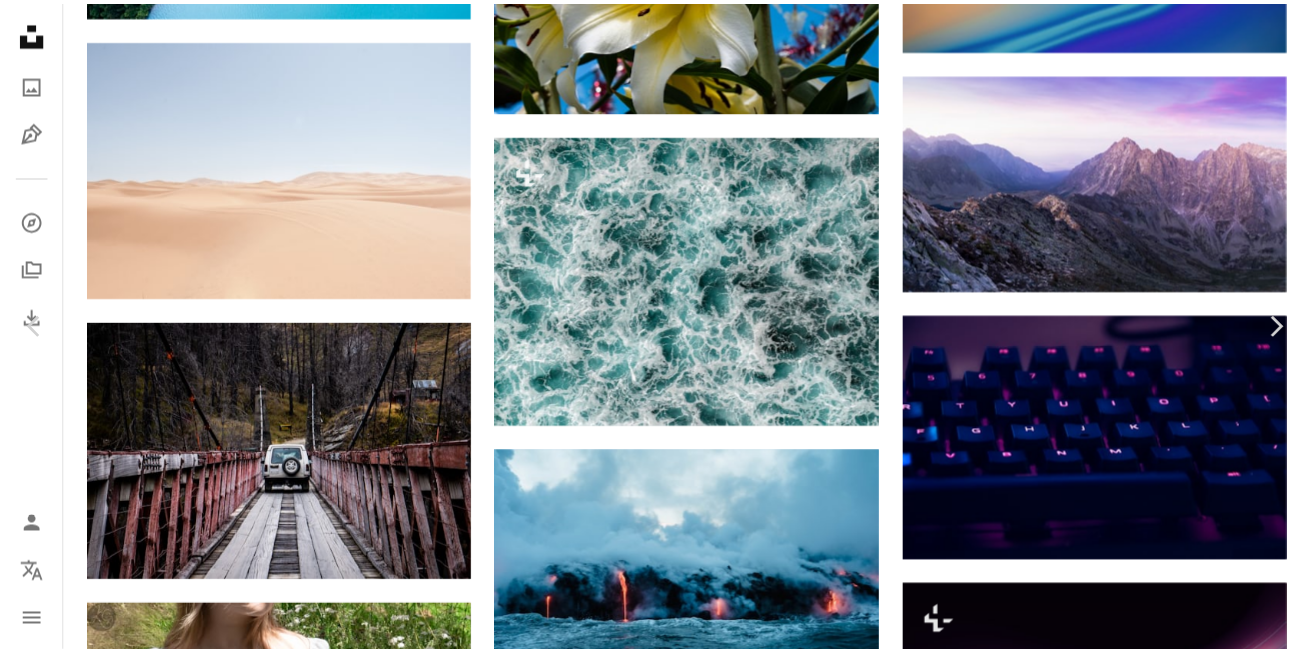 scroll, scrollTop: 0, scrollLeft: 0, axis: both 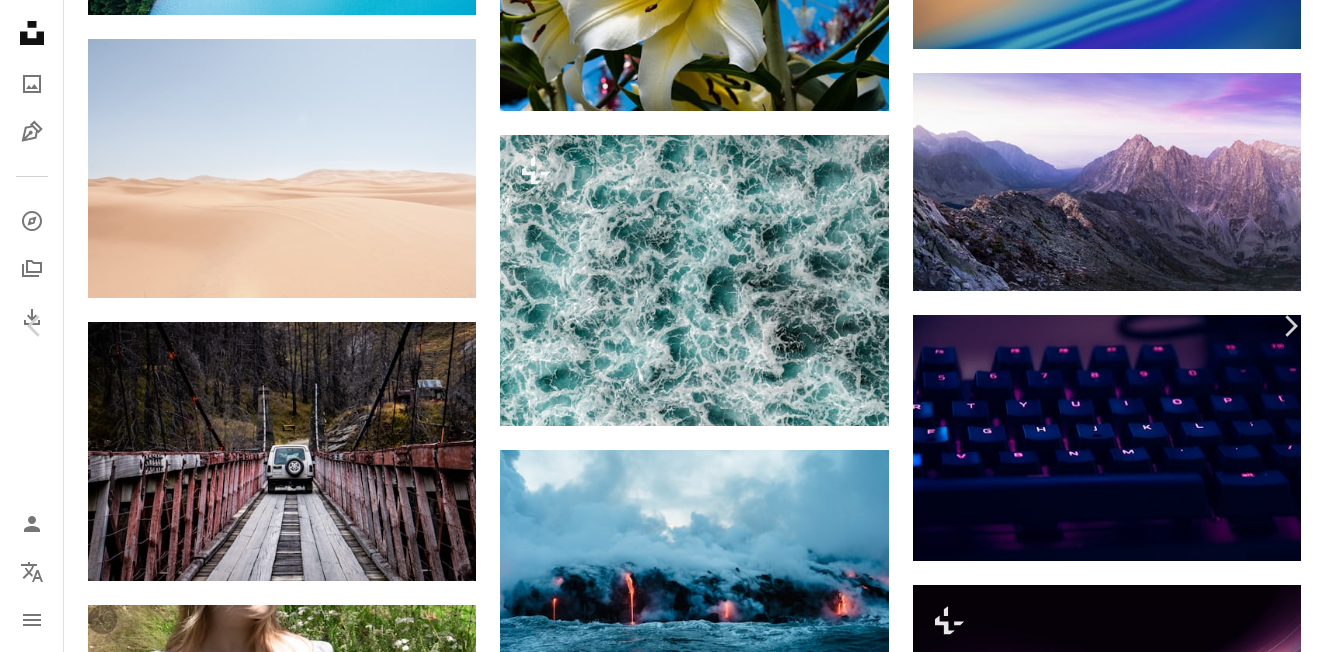 click on "An X shape" at bounding box center [20, 20] 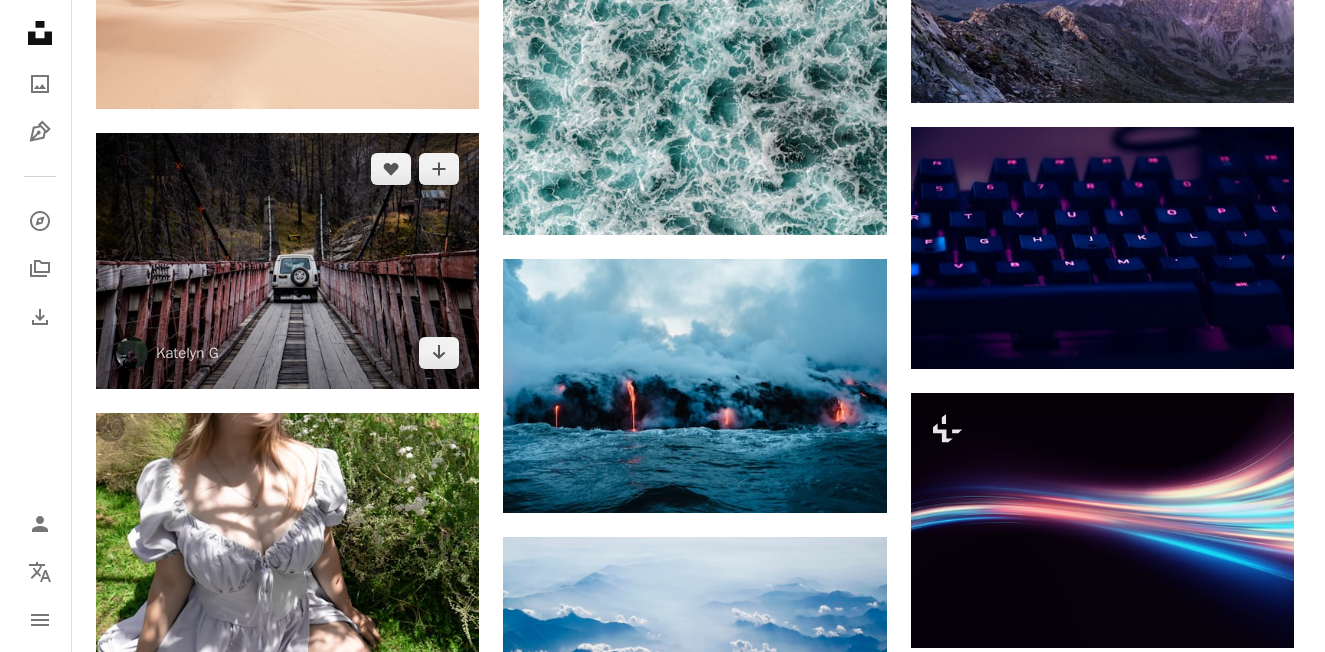 scroll, scrollTop: 2100, scrollLeft: 0, axis: vertical 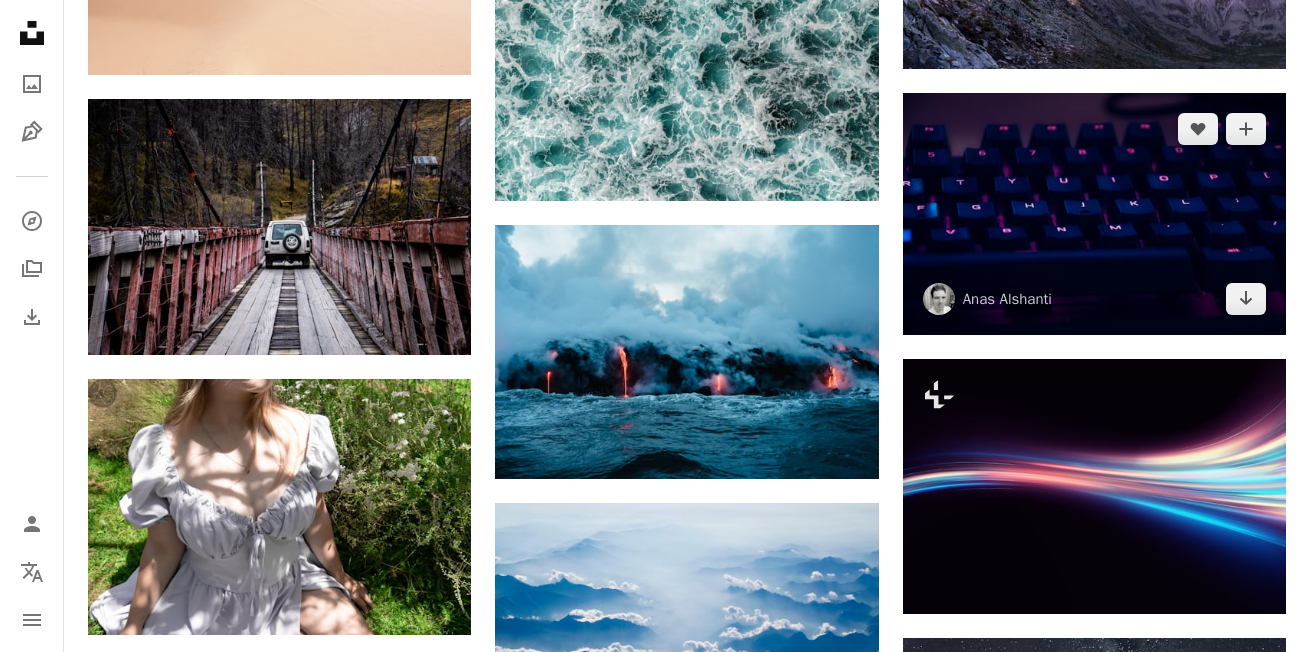 click at bounding box center [1094, 214] 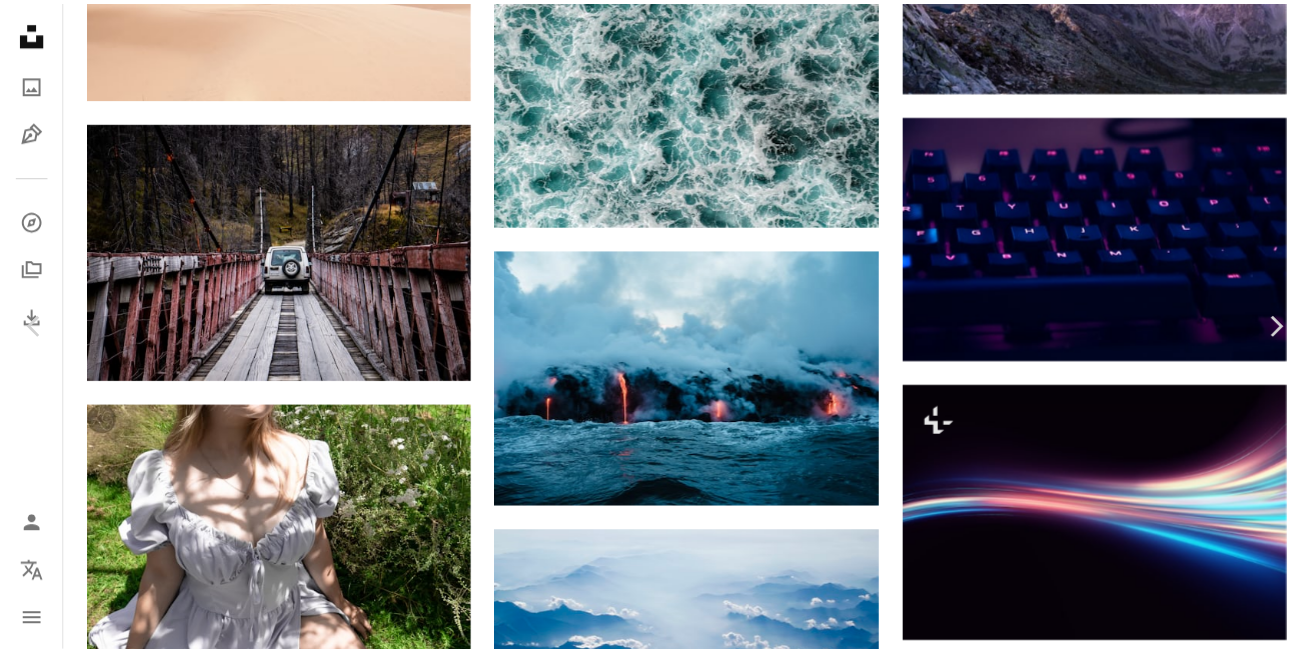 scroll, scrollTop: 100, scrollLeft: 0, axis: vertical 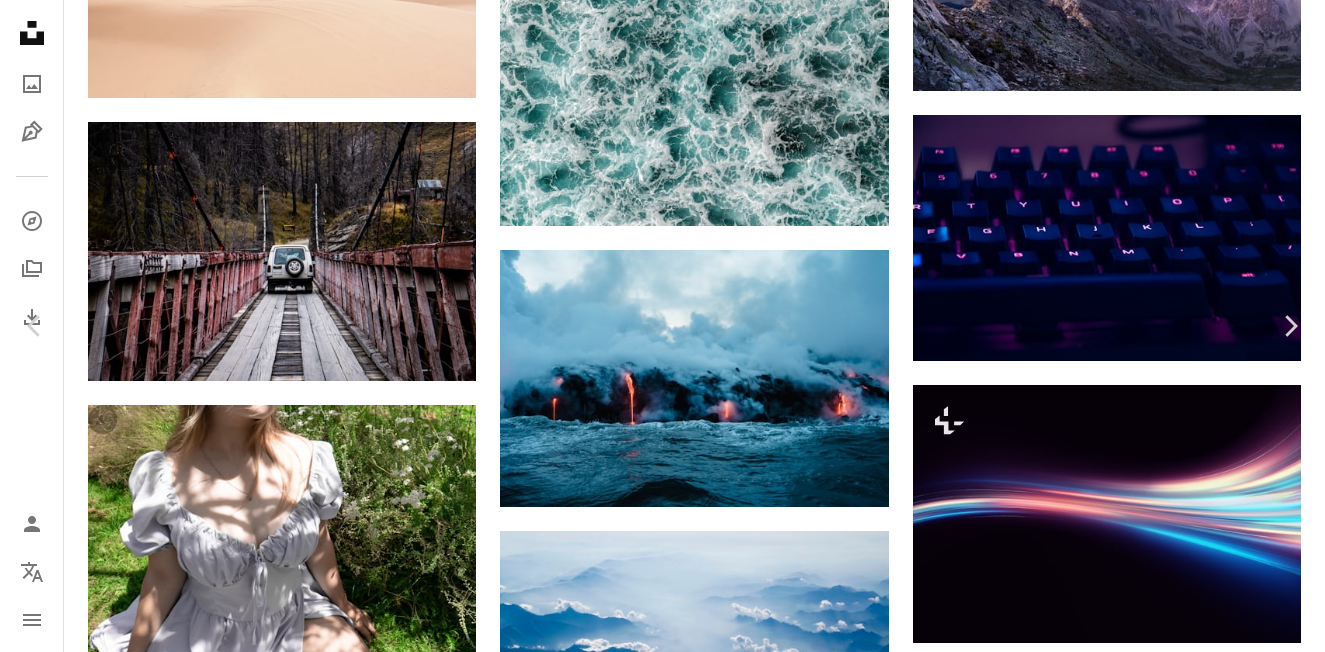 click on "An X shape" at bounding box center (20, 20) 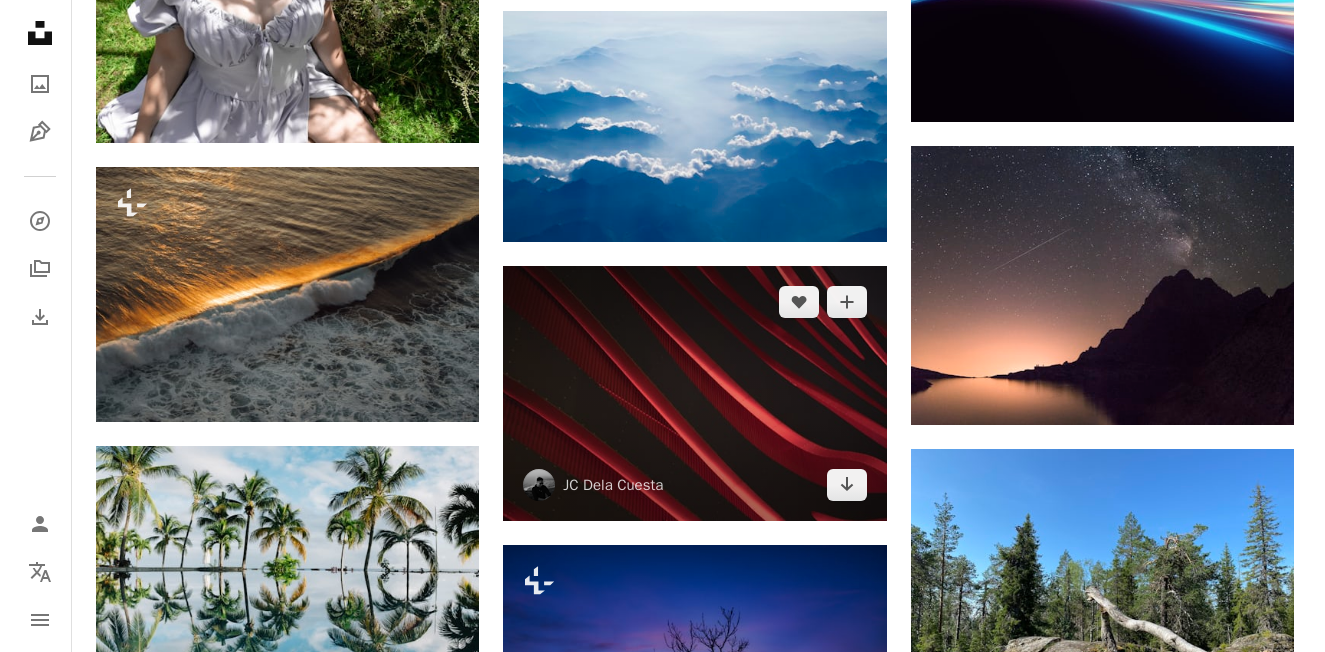 scroll, scrollTop: 2600, scrollLeft: 0, axis: vertical 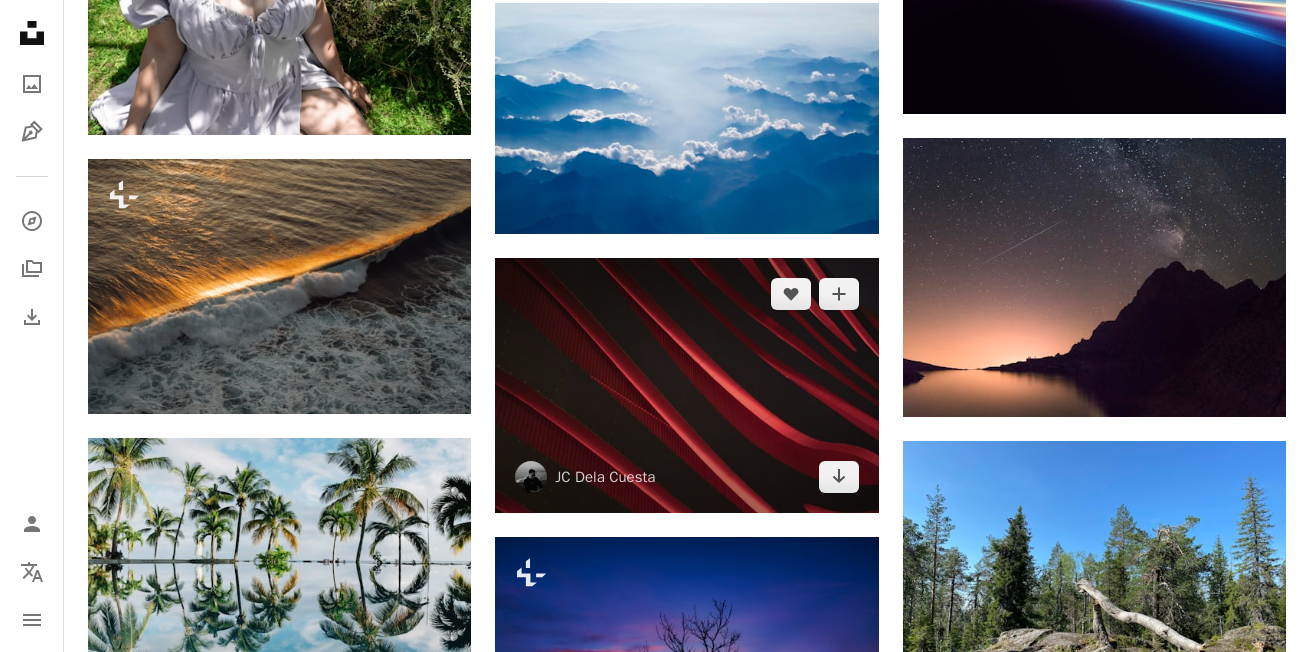 click at bounding box center [686, 385] 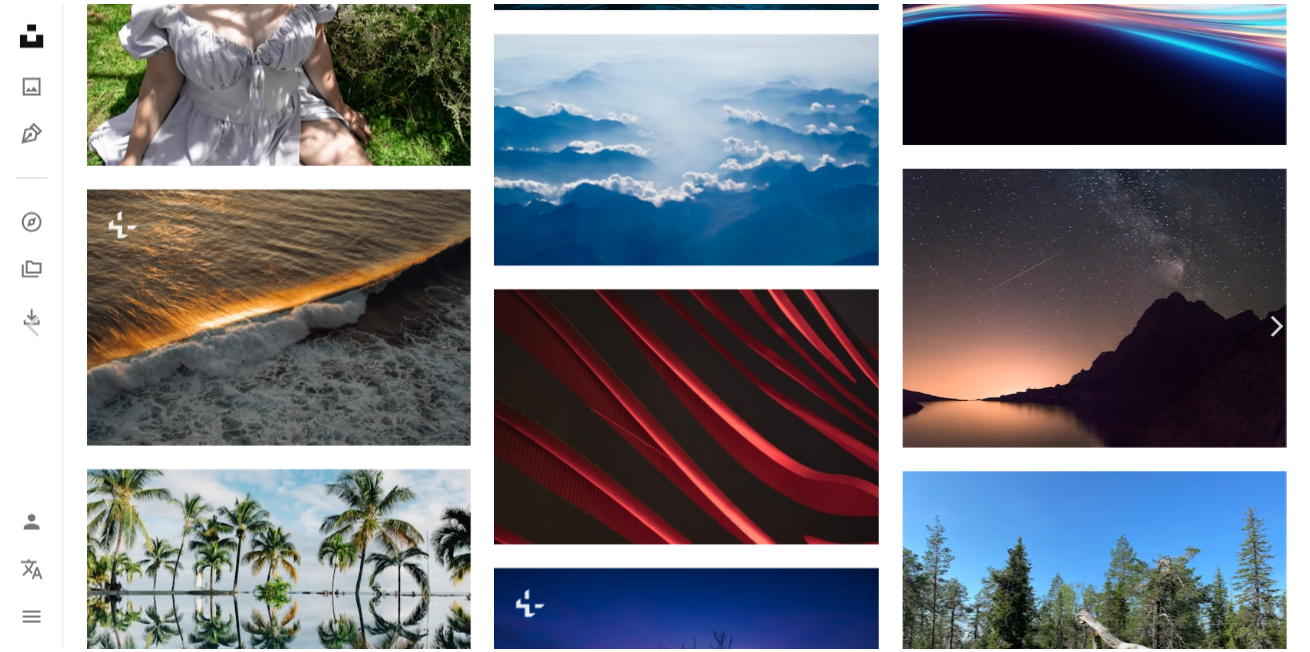 scroll, scrollTop: 0, scrollLeft: 0, axis: both 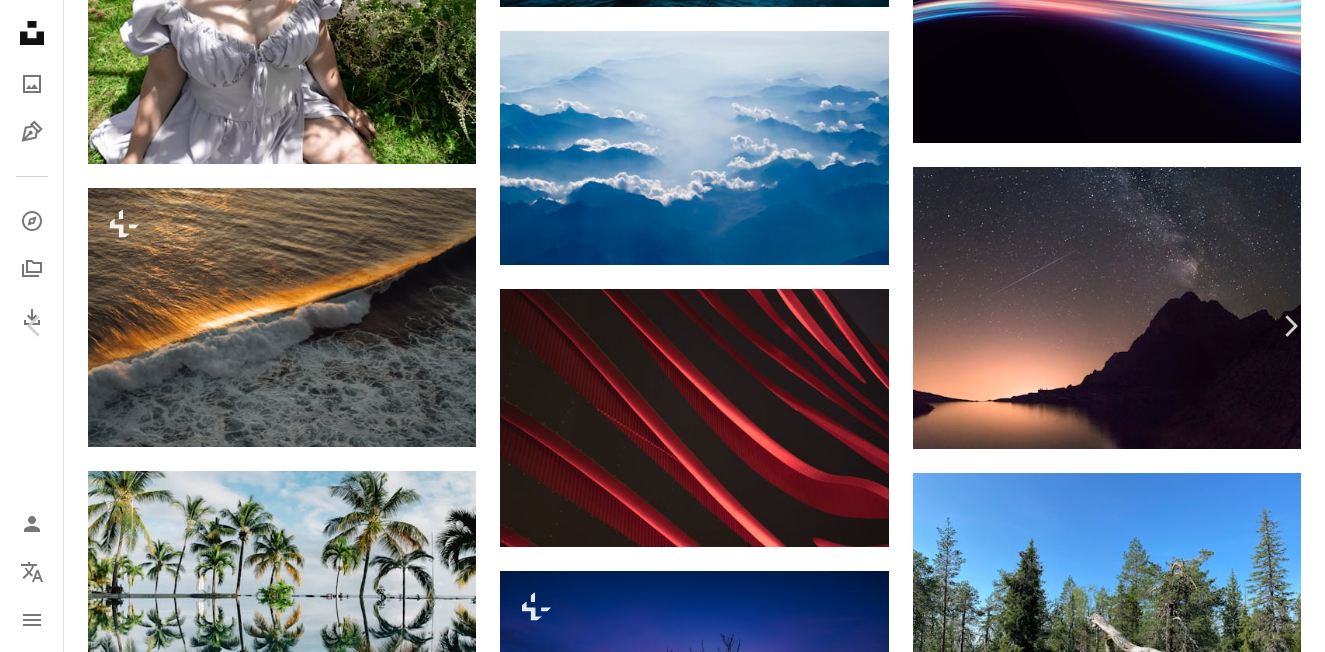click on "An X shape" at bounding box center [20, 20] 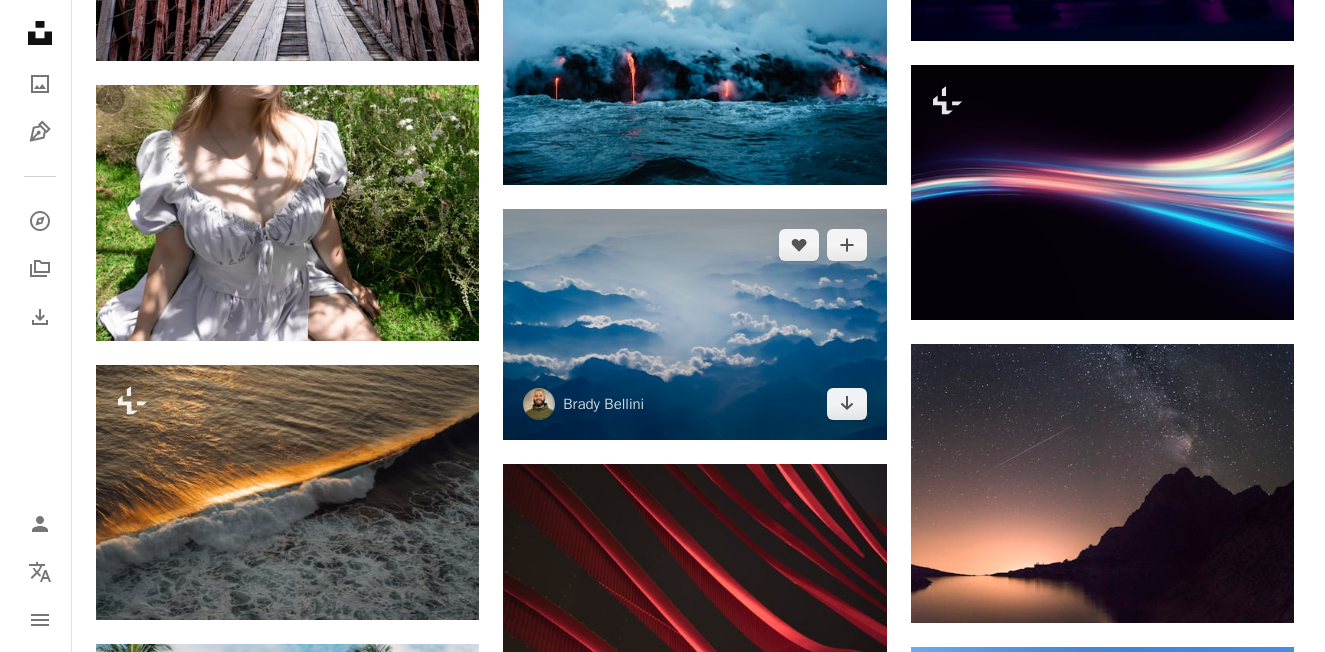 scroll, scrollTop: 2300, scrollLeft: 0, axis: vertical 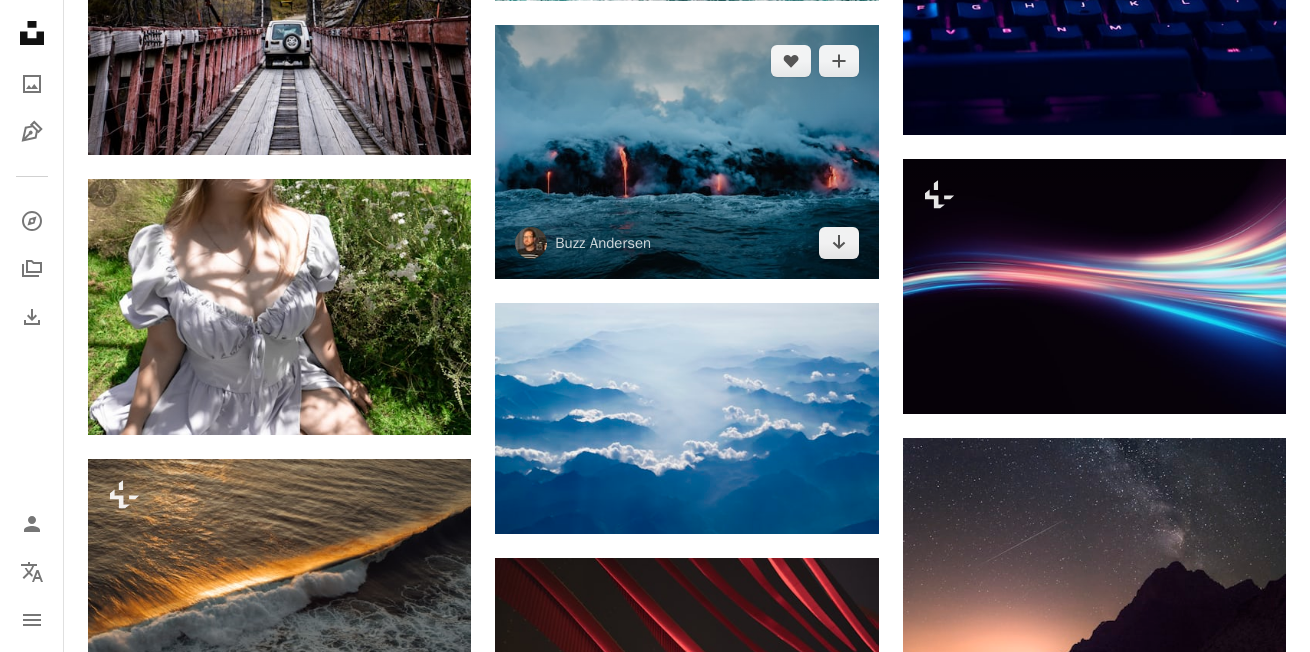 click at bounding box center [686, 152] 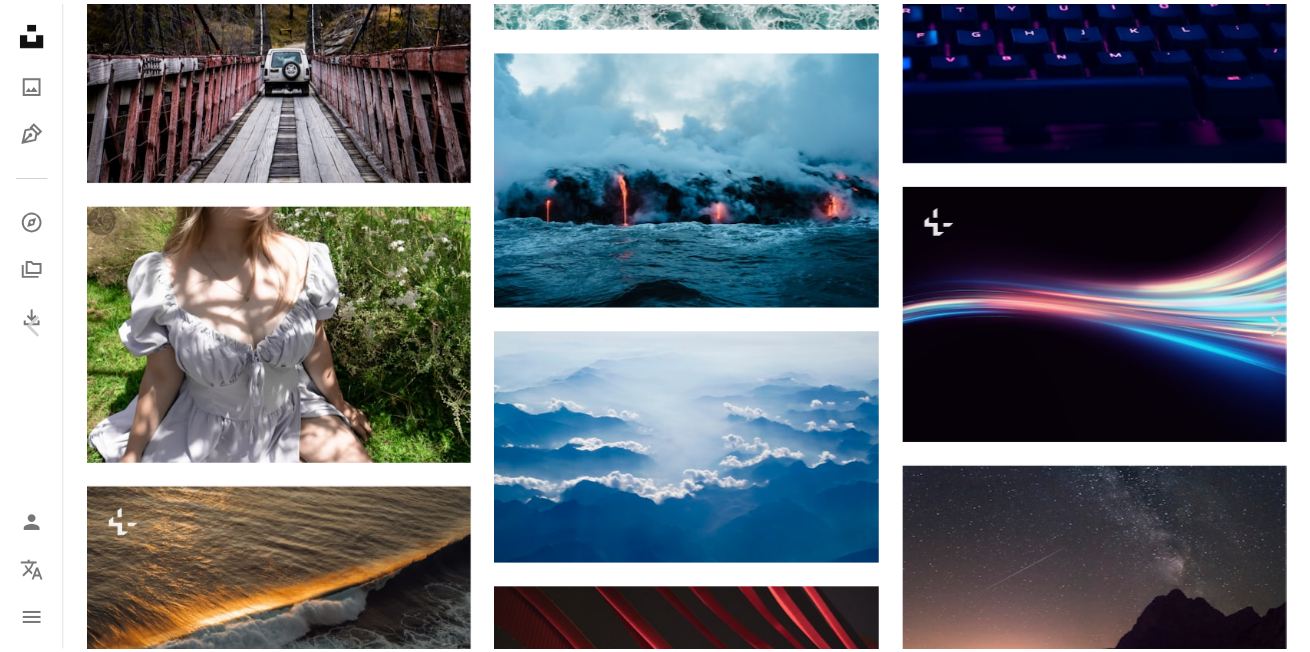 scroll, scrollTop: 0, scrollLeft: 0, axis: both 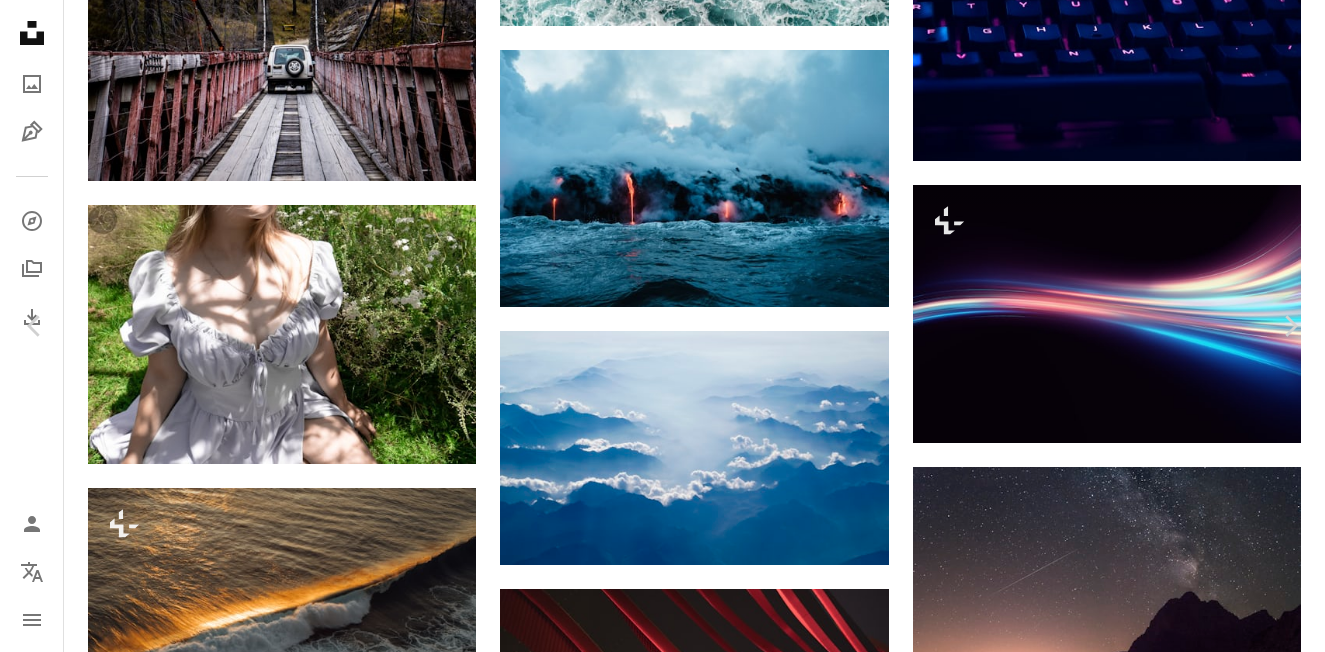 click on "An X shape" at bounding box center (20, 20) 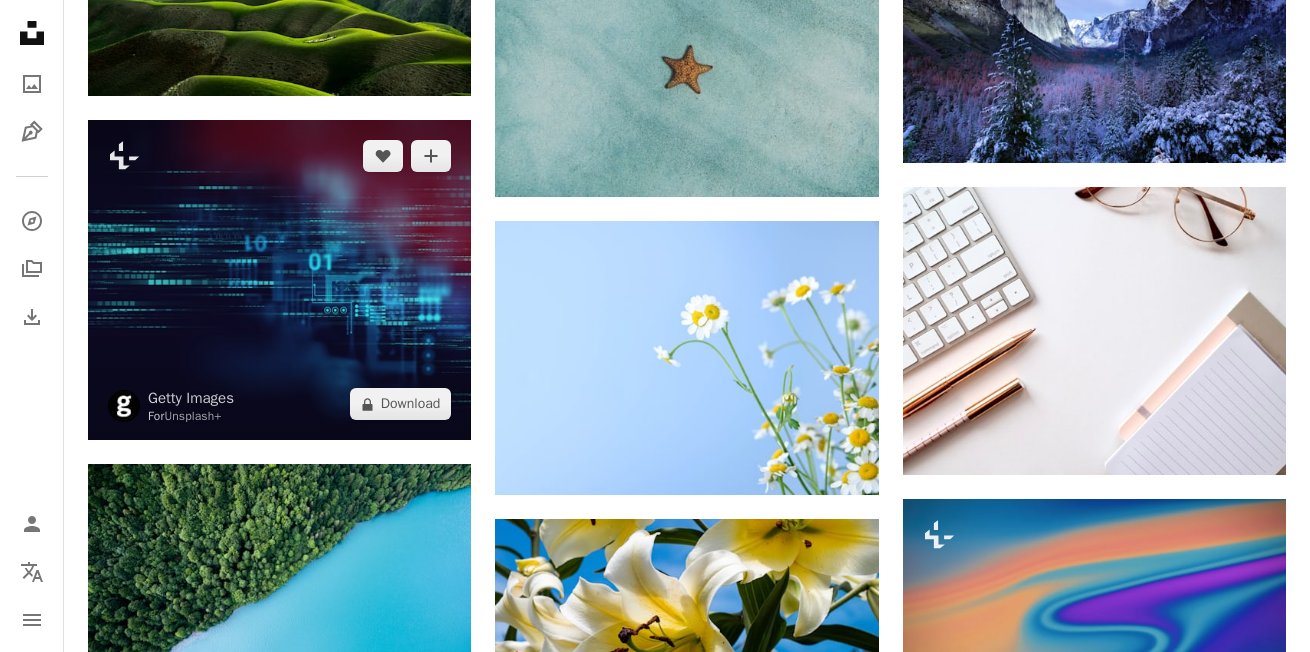 scroll, scrollTop: 0, scrollLeft: 0, axis: both 